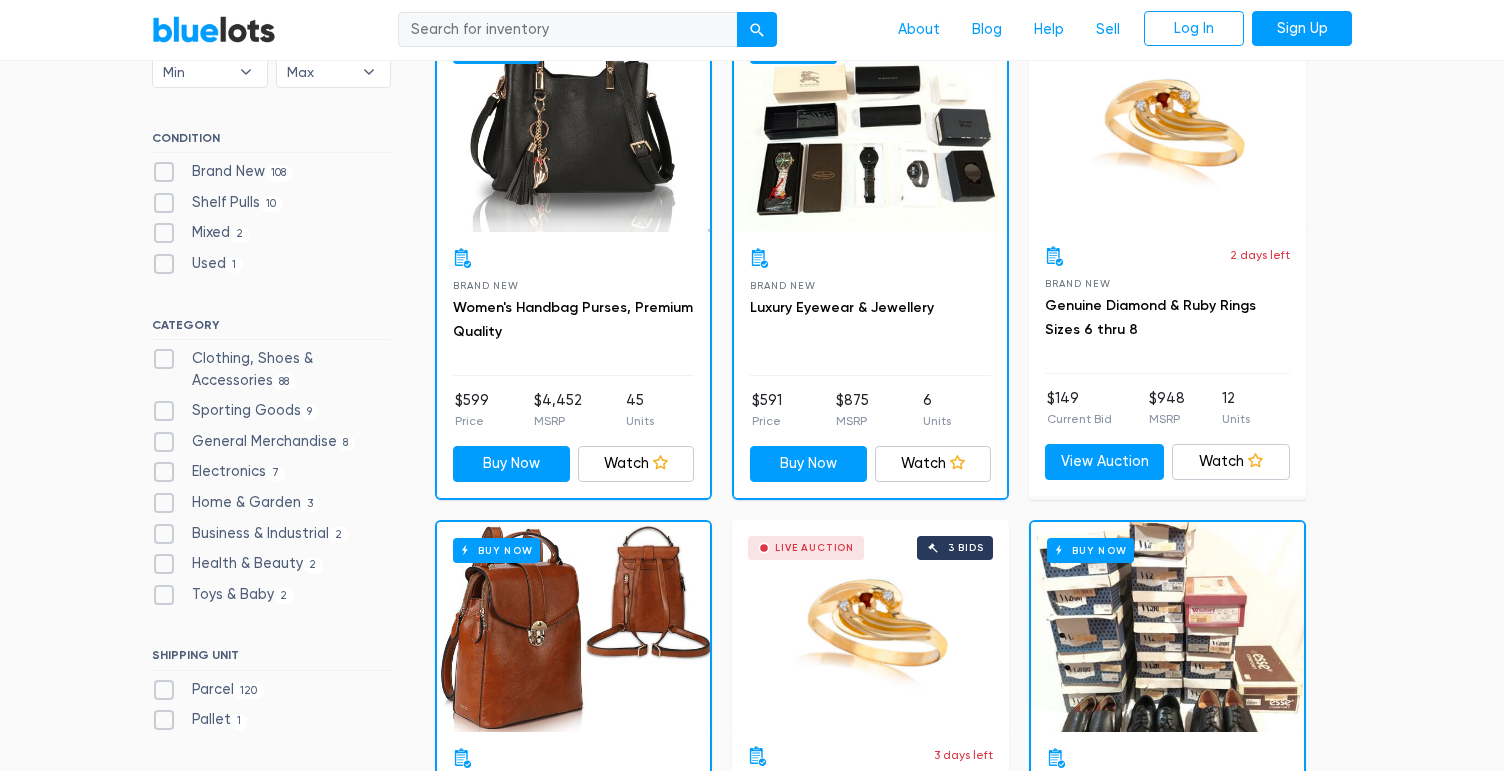 scroll, scrollTop: 649, scrollLeft: 0, axis: vertical 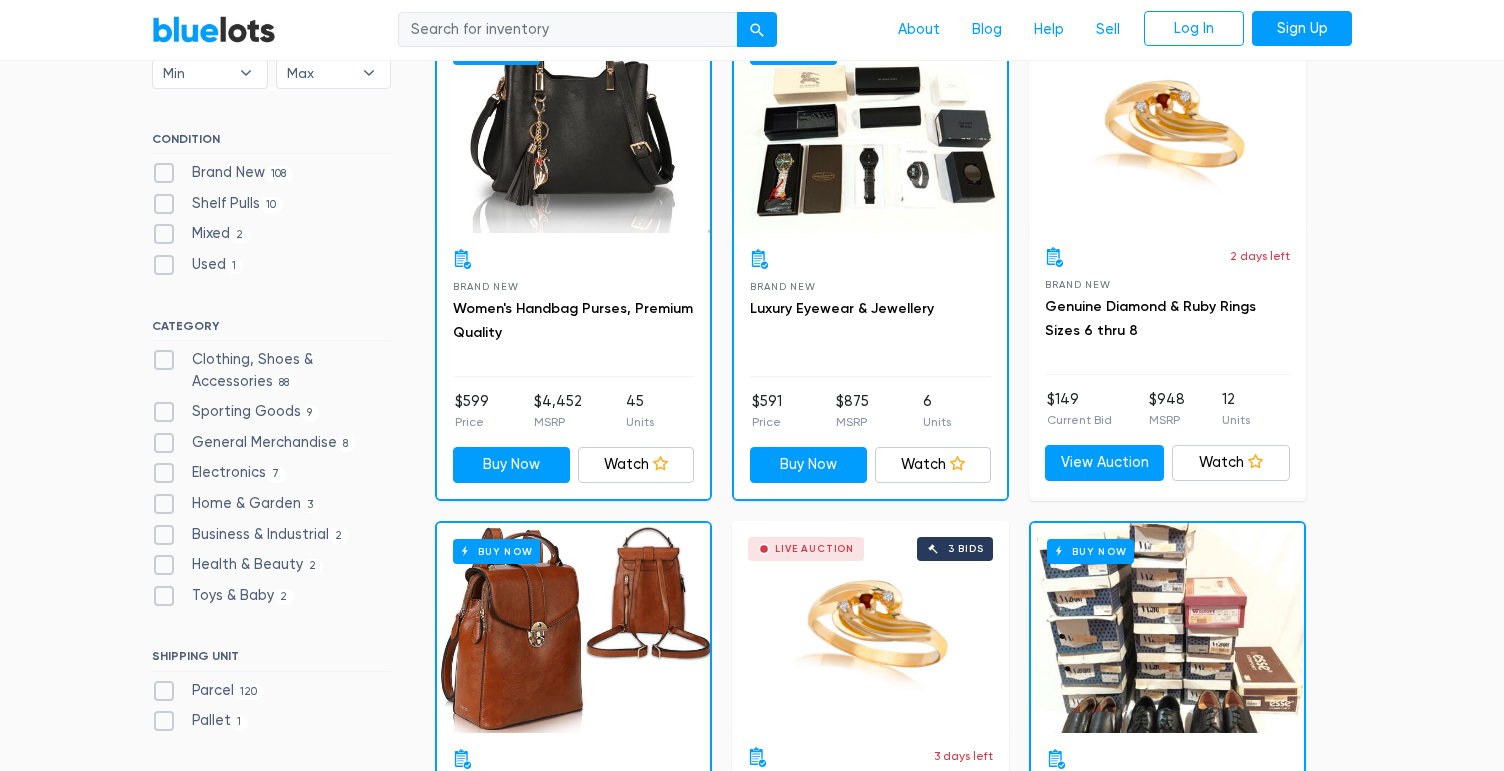 click on "Home & Garden
3" at bounding box center (236, 504) 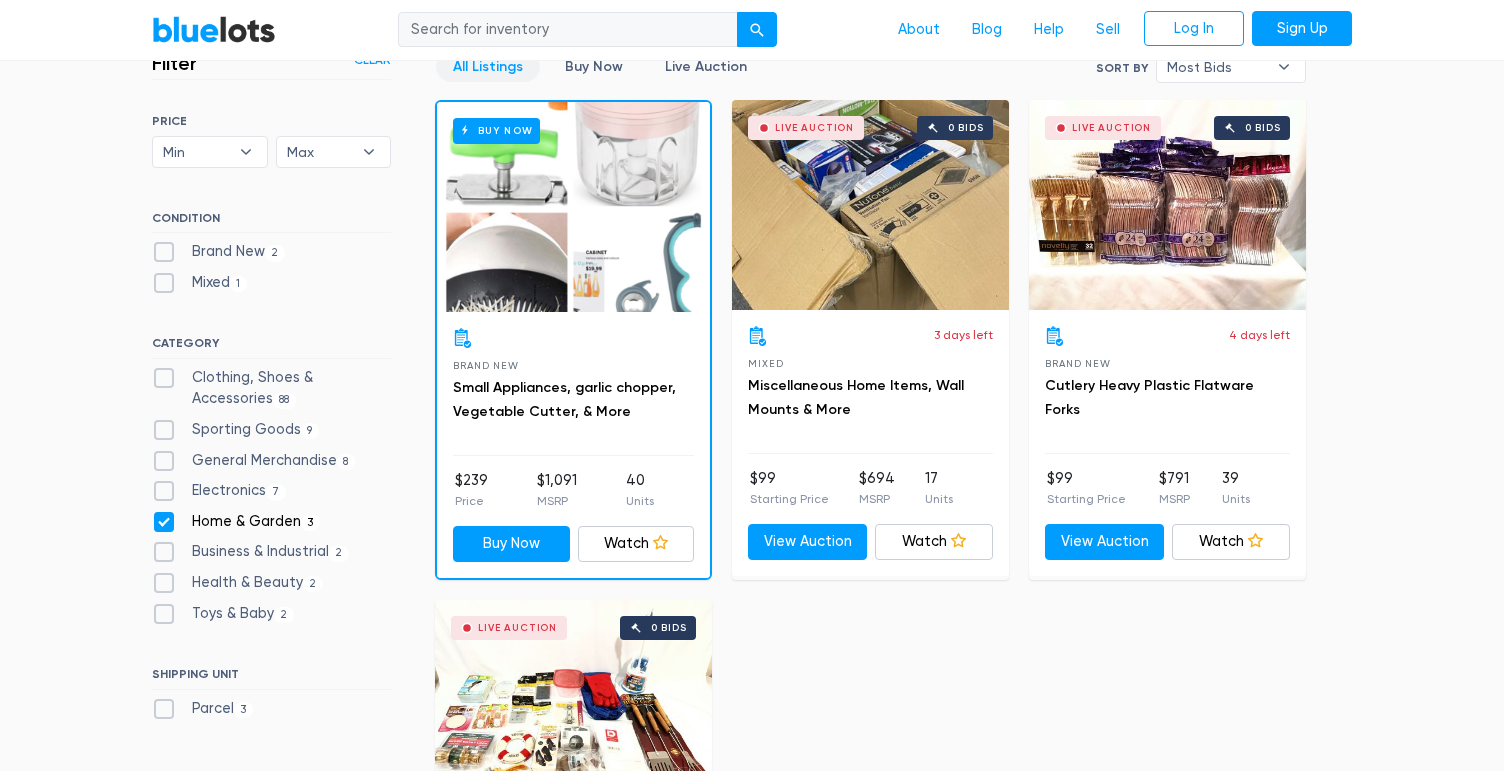 scroll, scrollTop: 521, scrollLeft: 0, axis: vertical 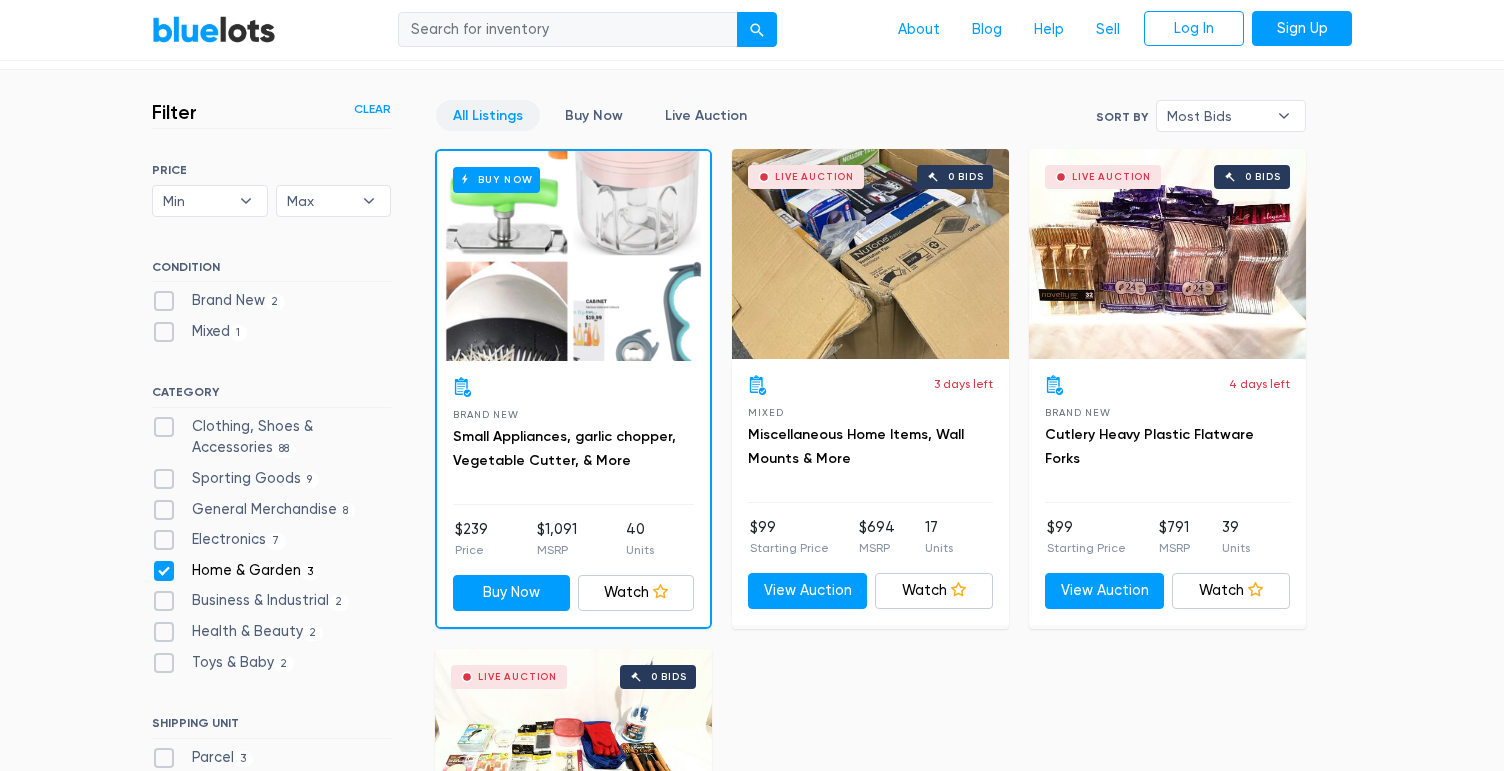 click on "General Merchandise
8" at bounding box center (253, 510) 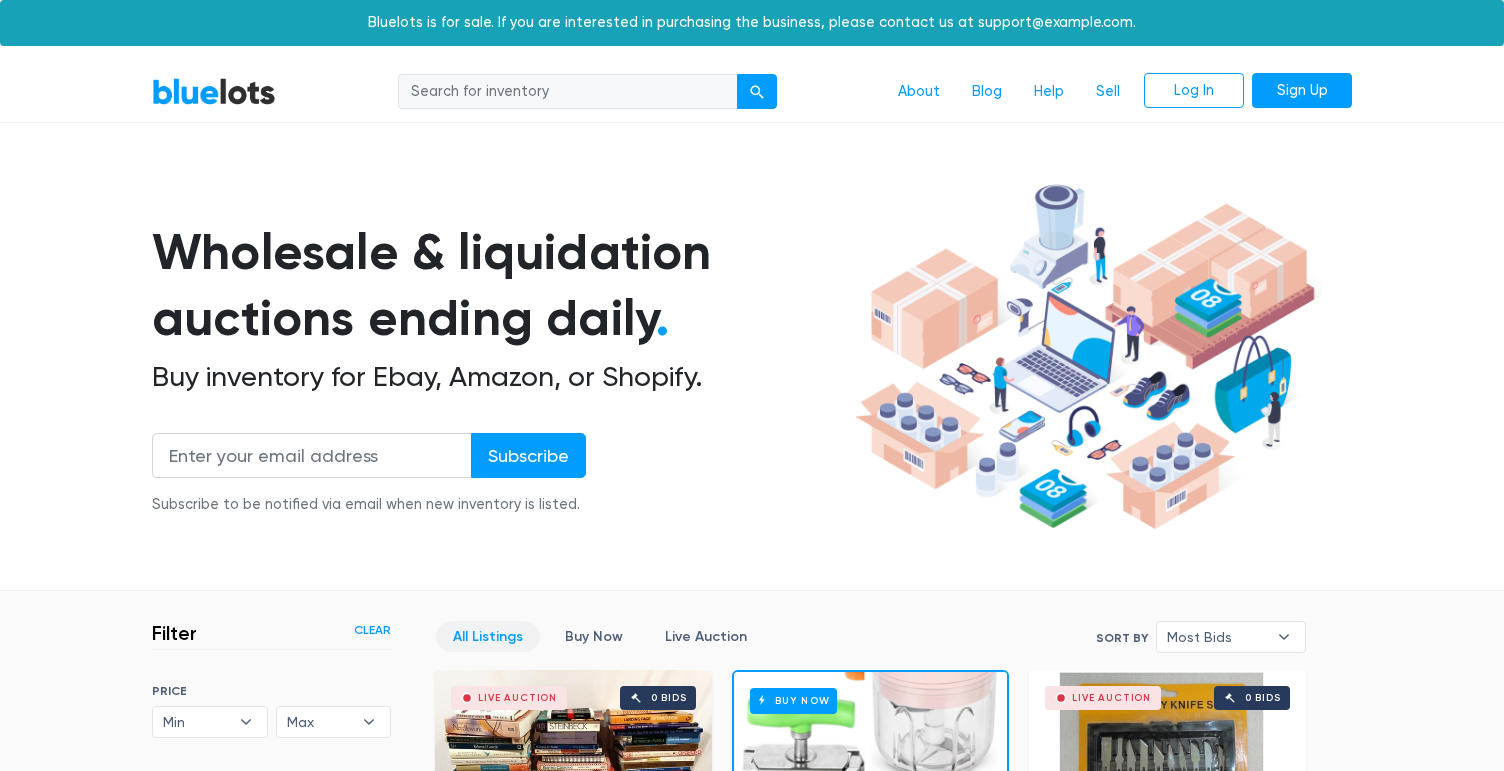 scroll, scrollTop: 538, scrollLeft: 0, axis: vertical 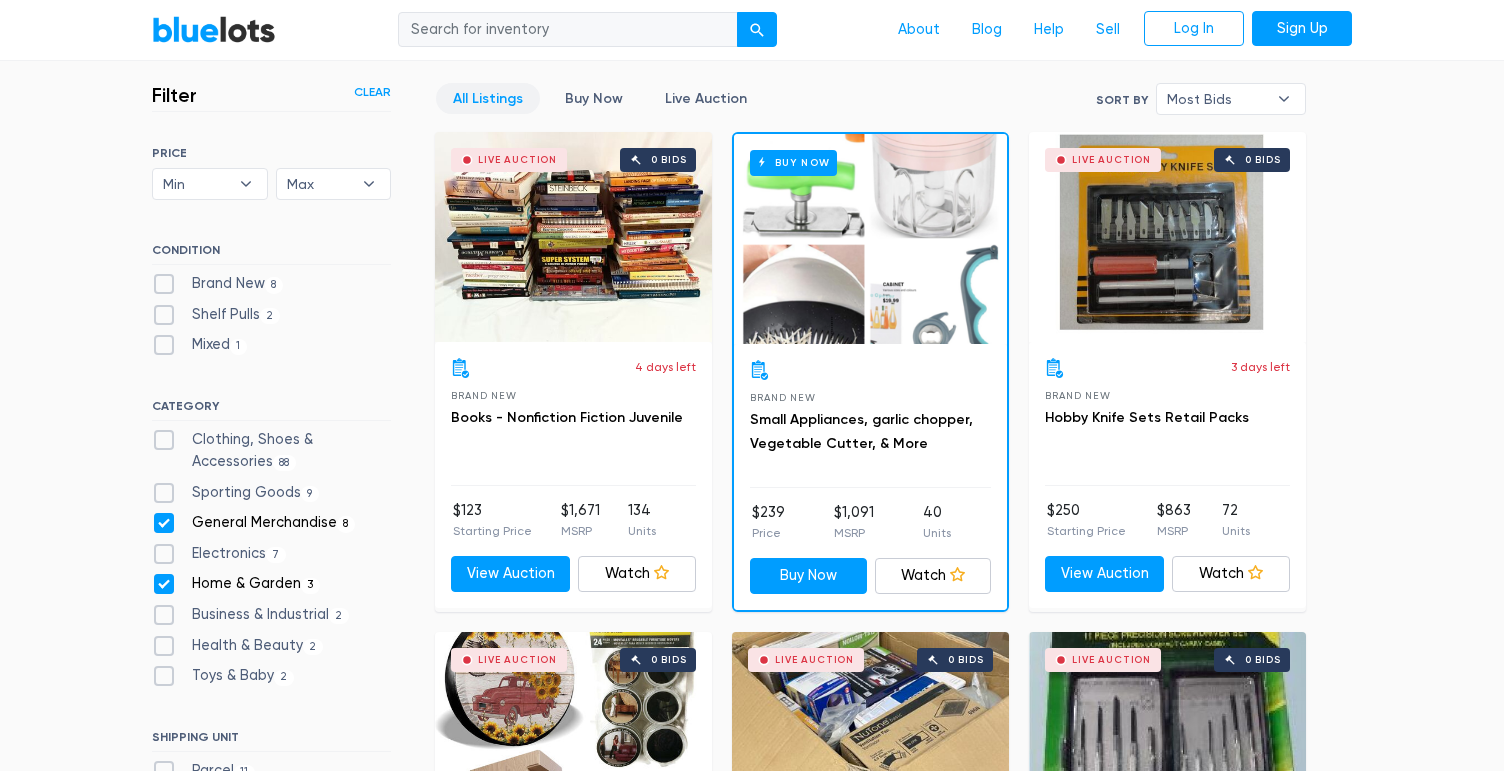 click on "Home & Garden
3" at bounding box center [236, 584] 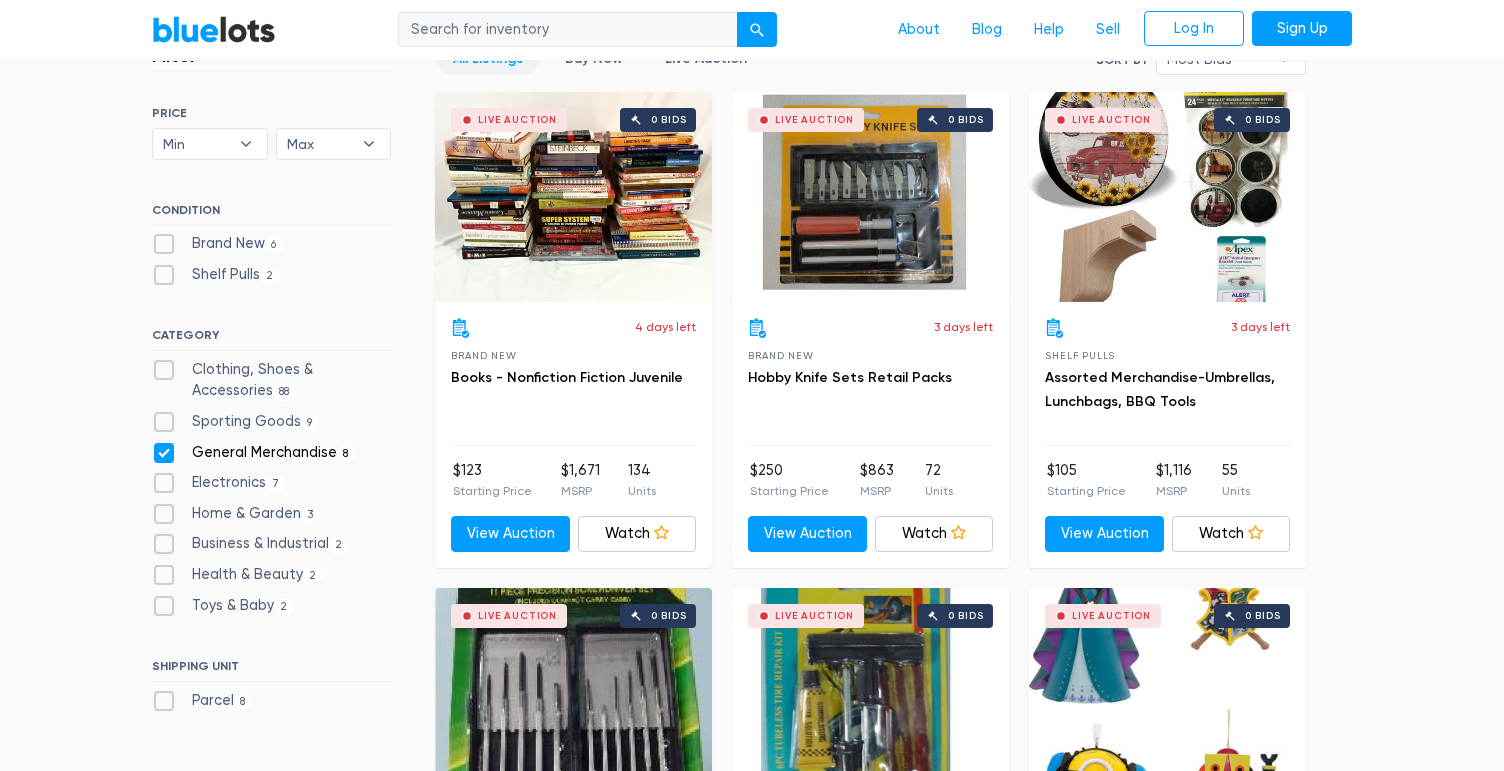 scroll, scrollTop: 729, scrollLeft: 0, axis: vertical 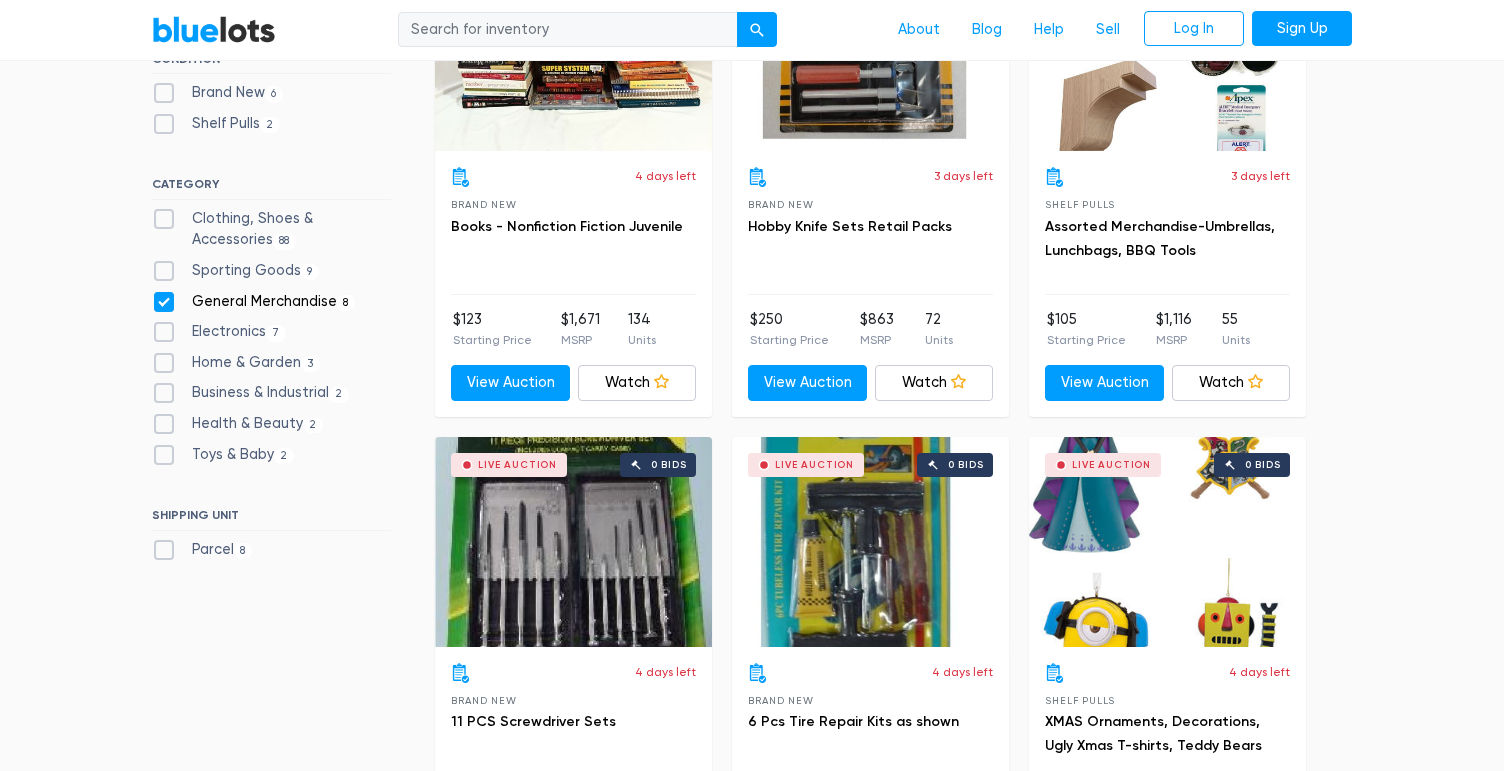 click on "Toys & Baby
2" at bounding box center [223, 455] 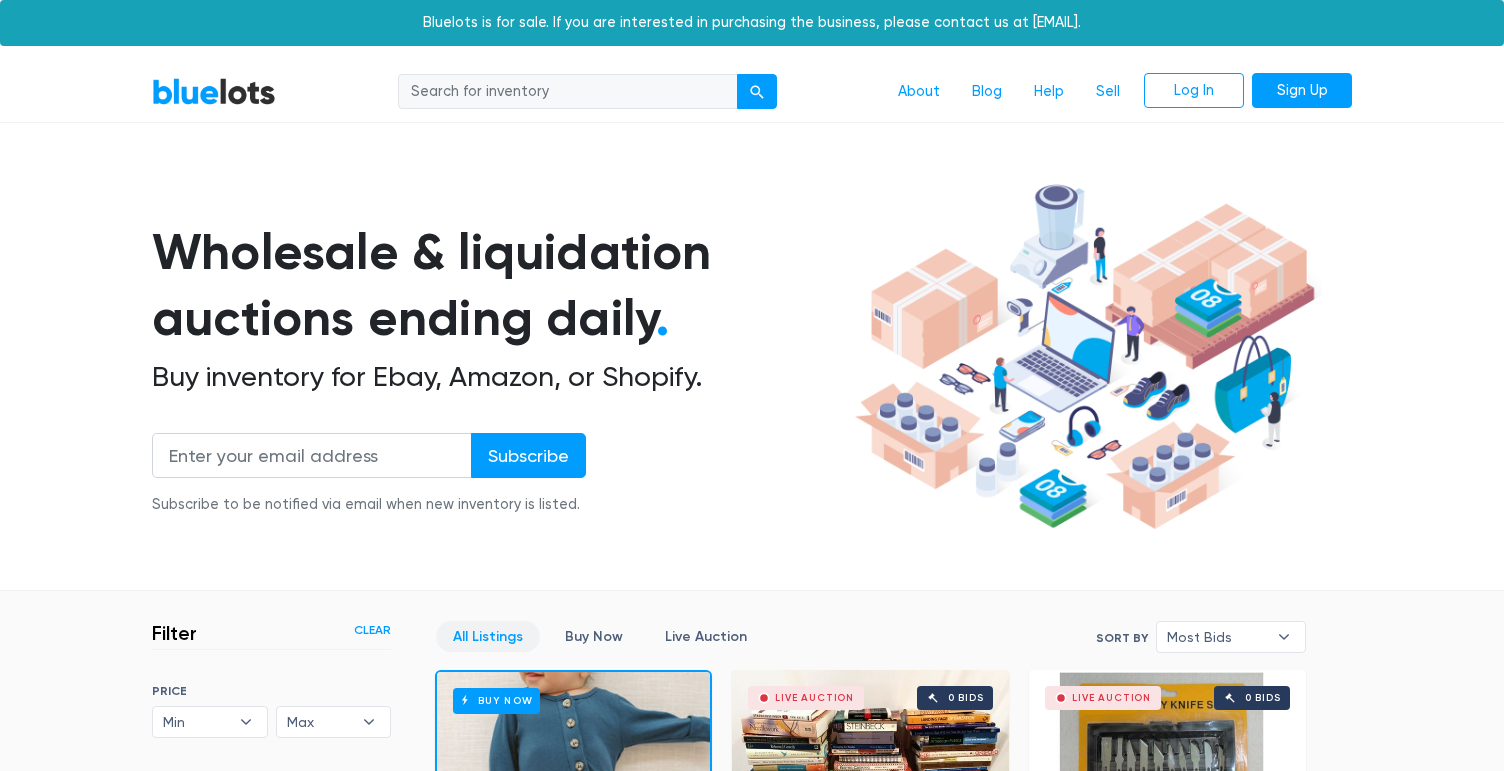 scroll, scrollTop: 538, scrollLeft: 0, axis: vertical 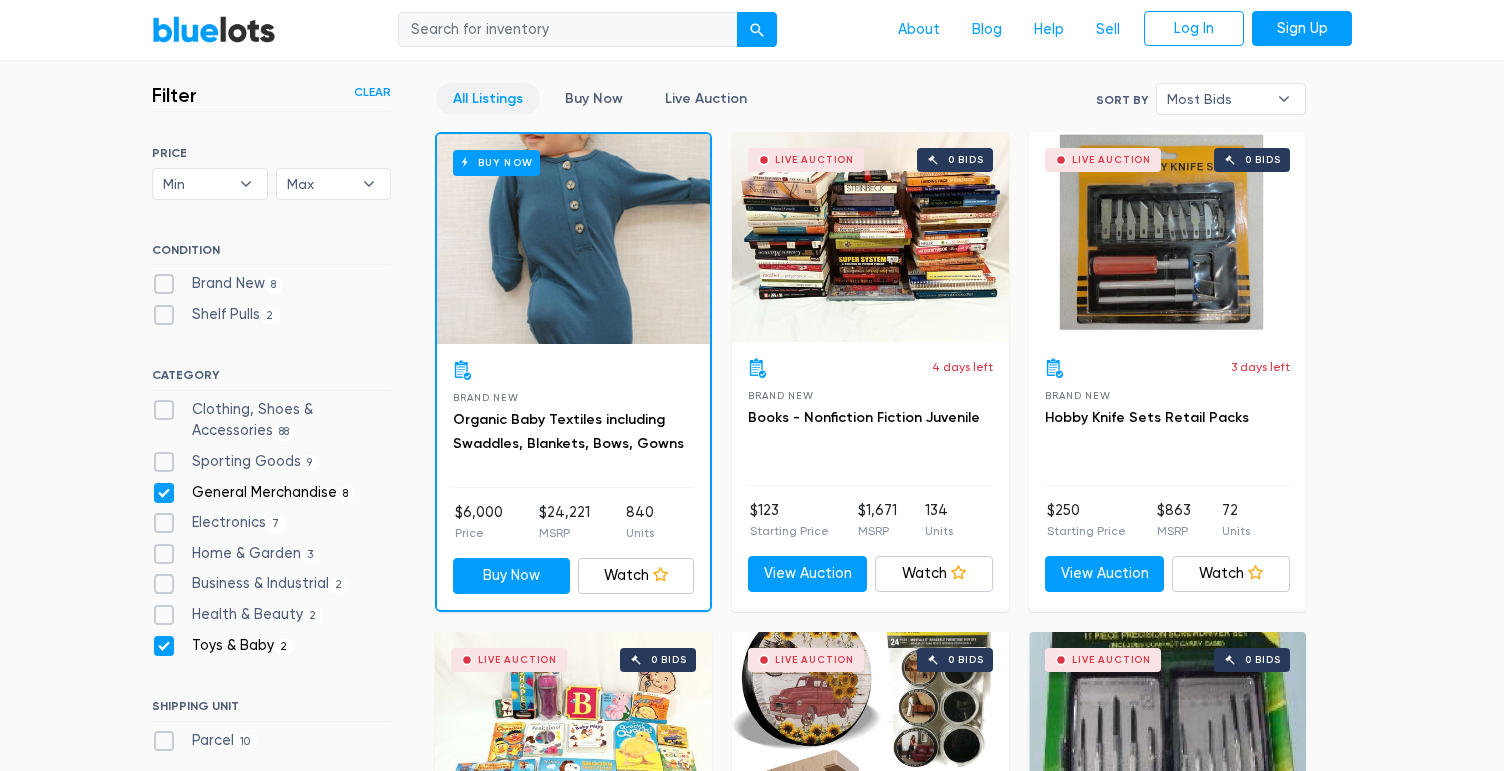 click on "General Merchandise
8" at bounding box center (253, 493) 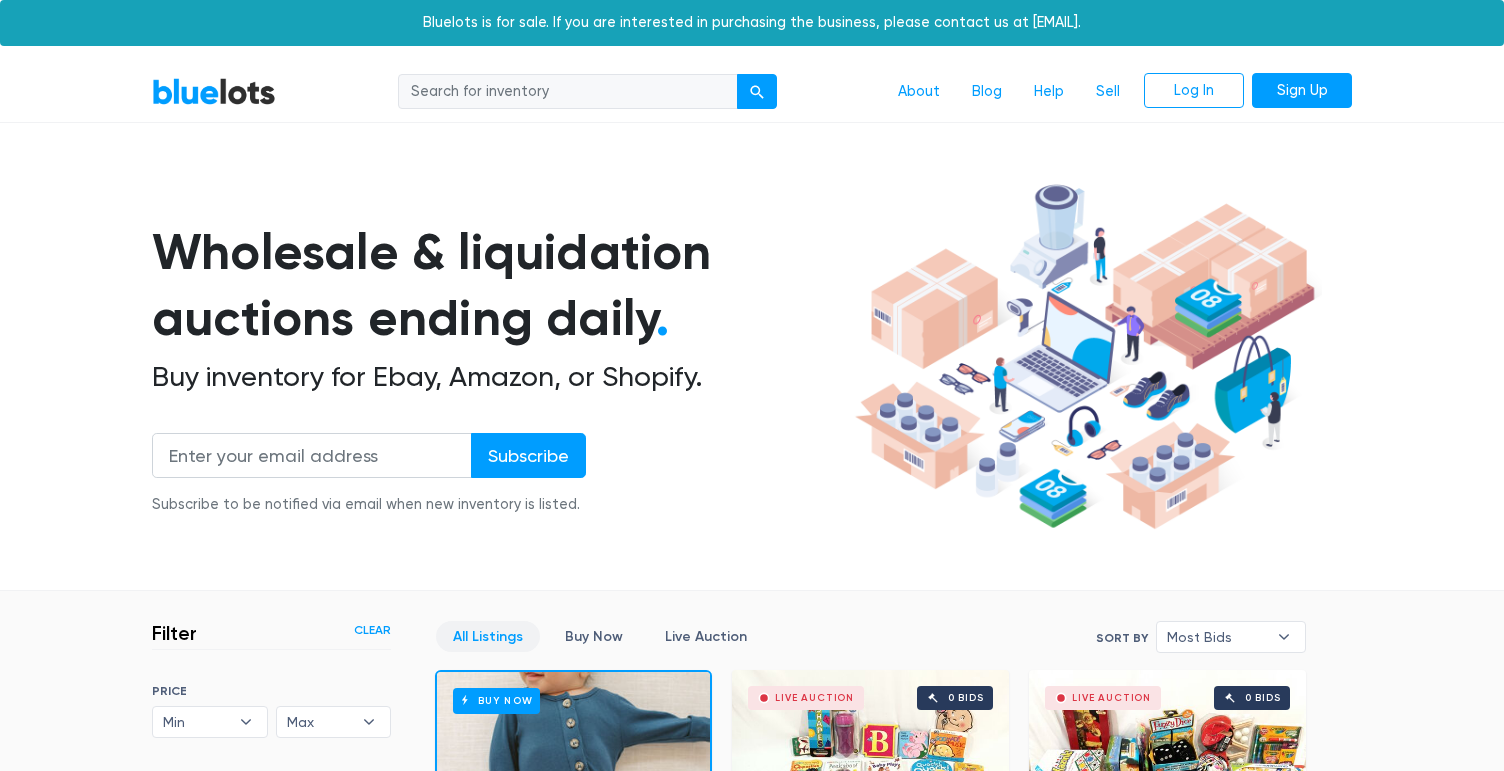 scroll, scrollTop: 538, scrollLeft: 0, axis: vertical 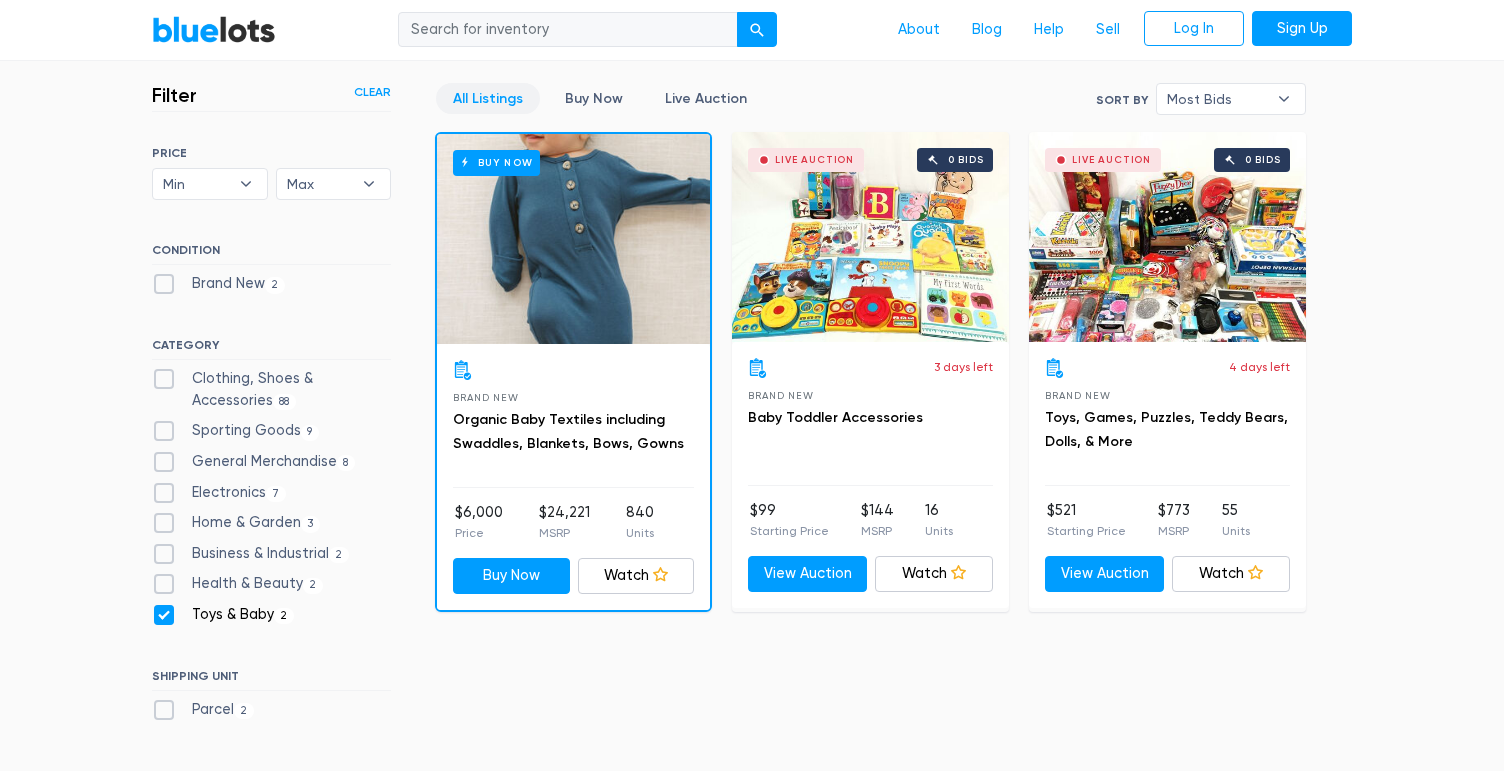click on "Clothing, Shoes & Accessories
88" at bounding box center [271, 389] 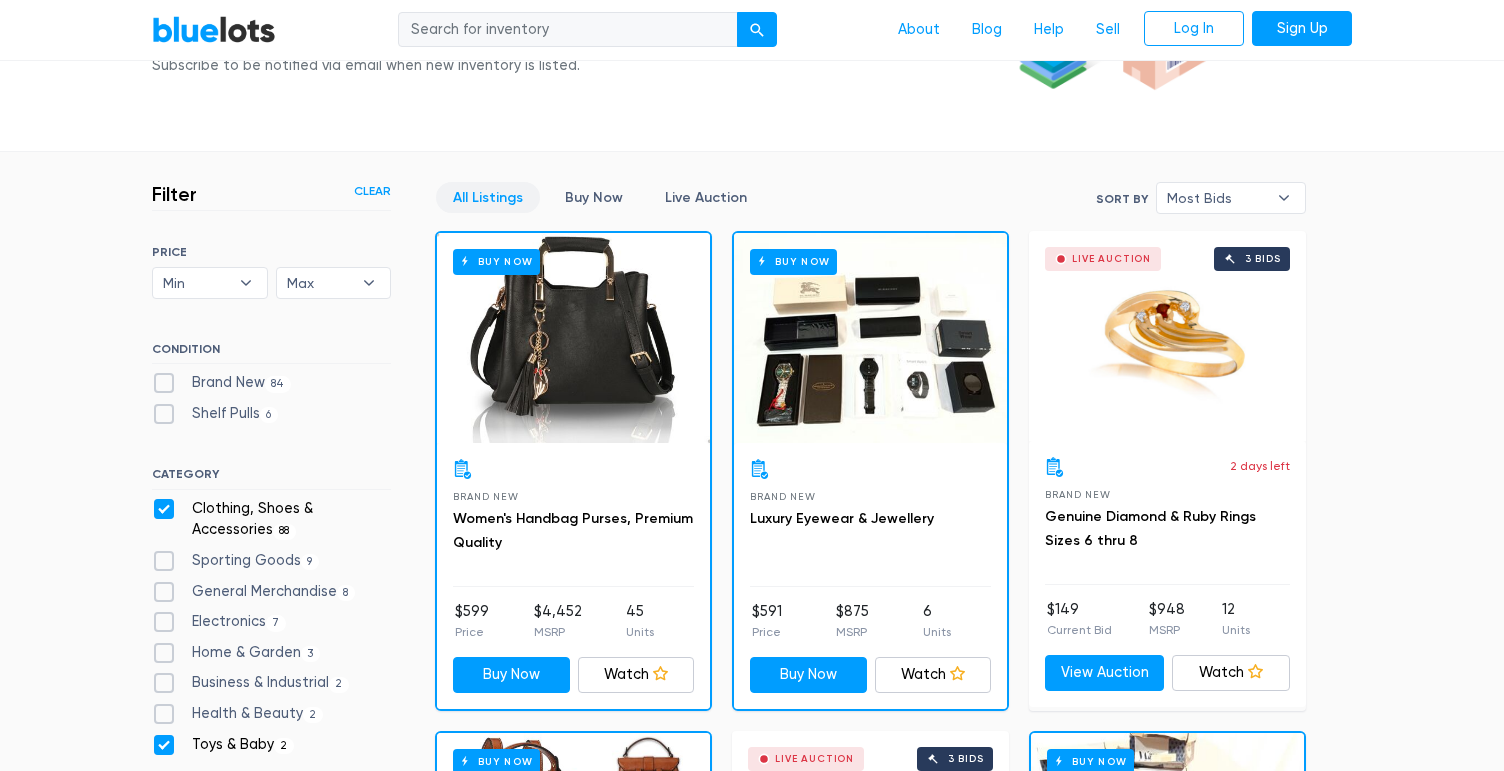 scroll, scrollTop: 290, scrollLeft: 0, axis: vertical 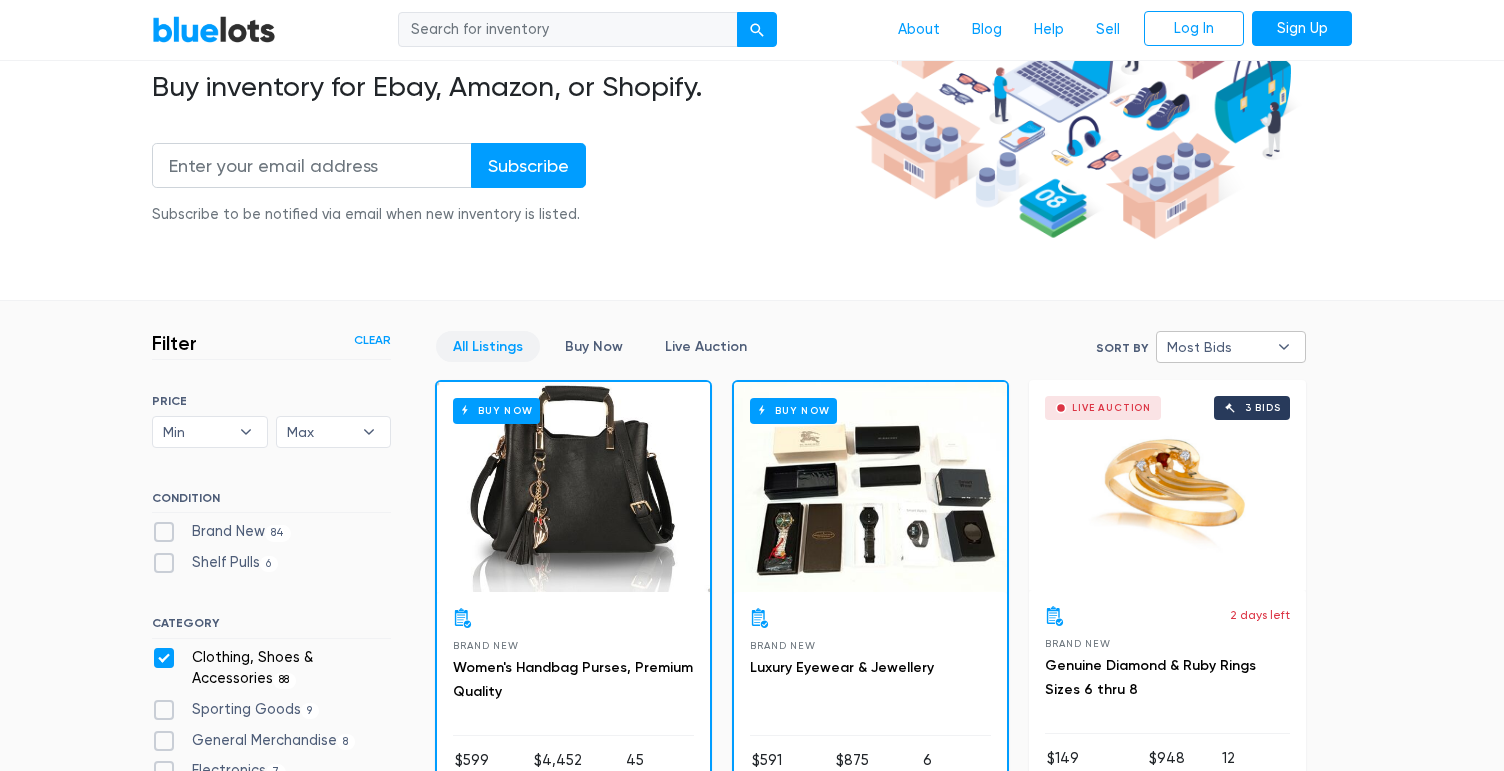 click on "Most Bids" at bounding box center [1217, 347] 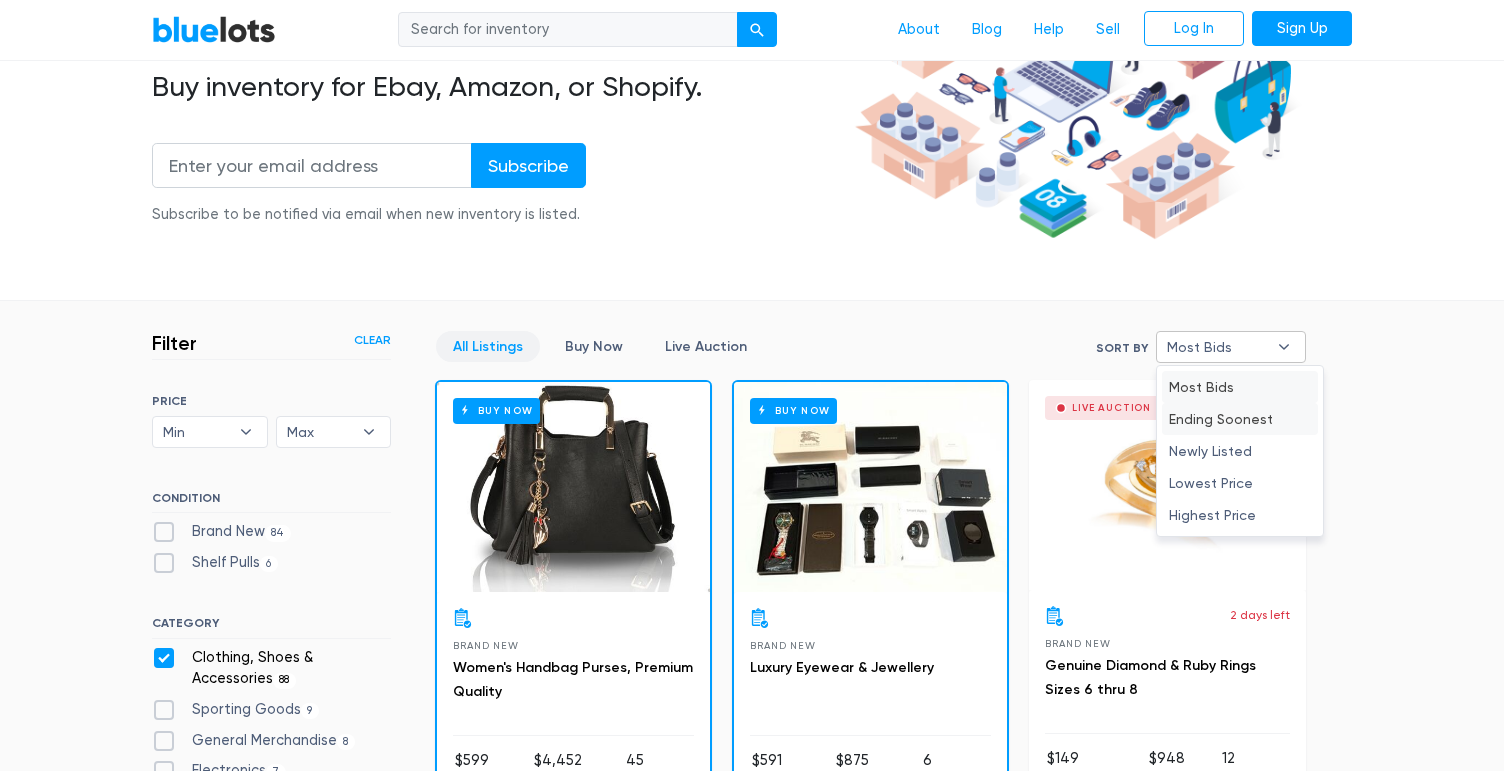 click on "Ending Soonest" at bounding box center [1240, 419] 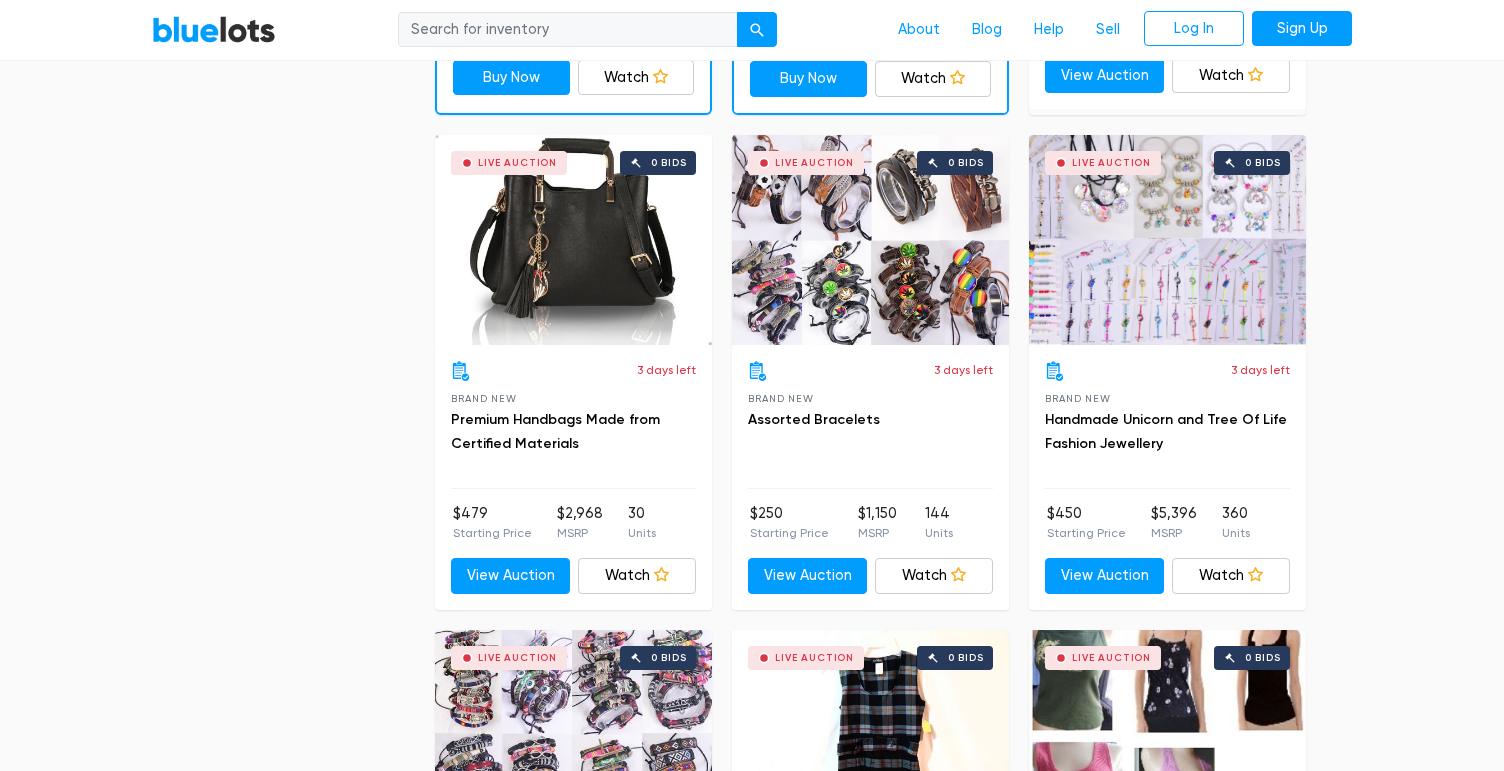 scroll, scrollTop: 3015, scrollLeft: 0, axis: vertical 